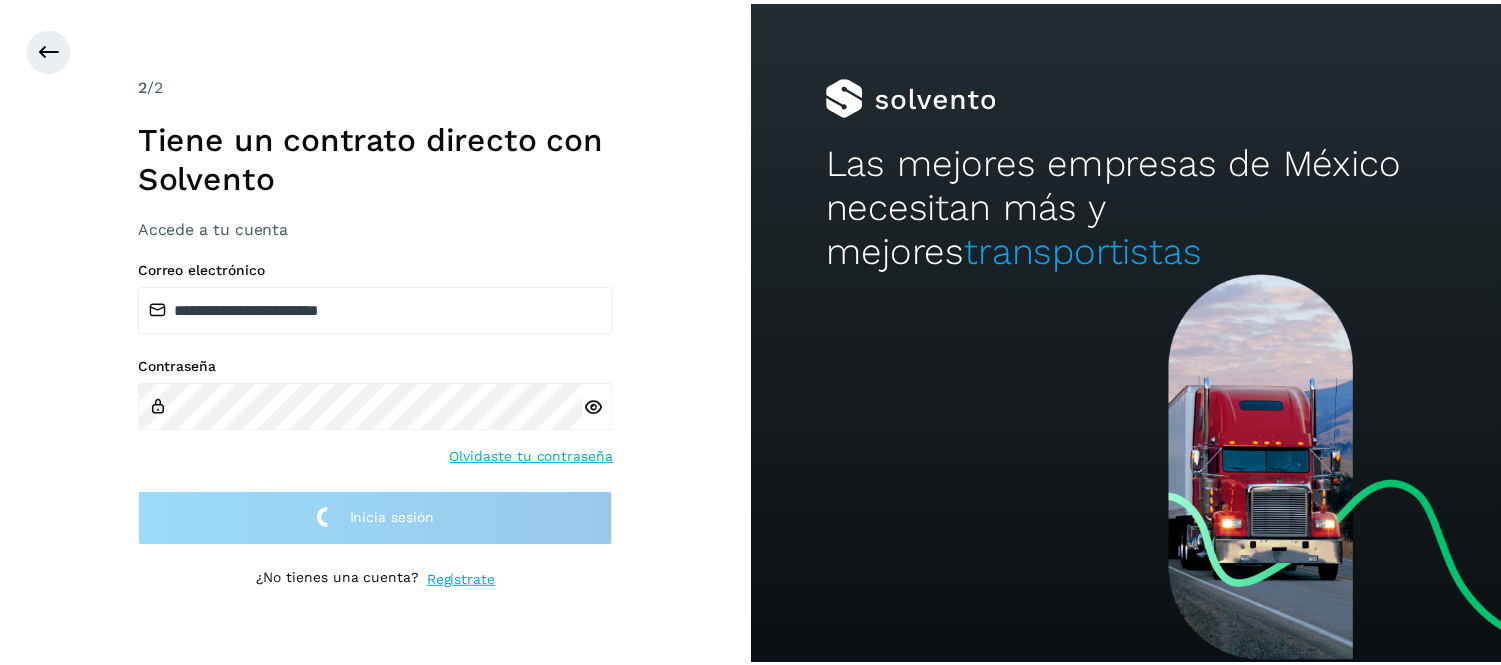 scroll, scrollTop: 0, scrollLeft: 0, axis: both 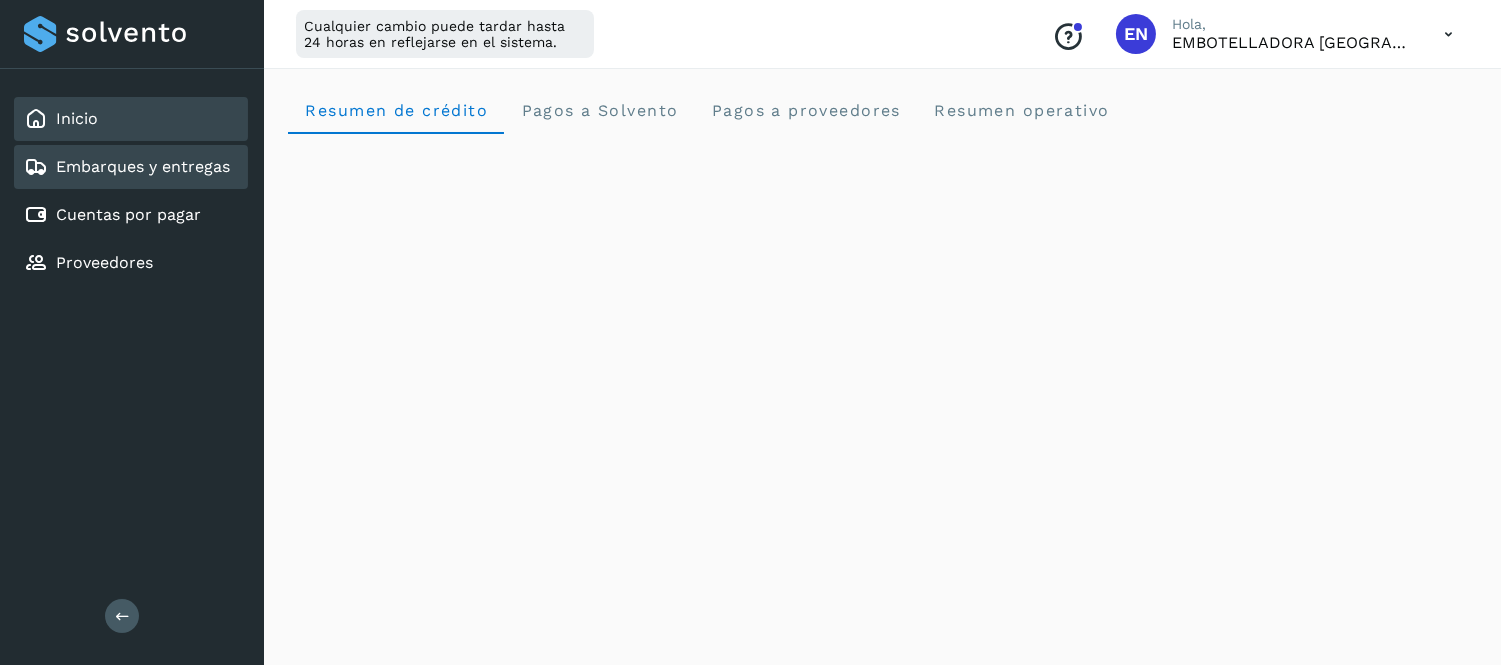 click on "Embarques y entregas" at bounding box center (143, 166) 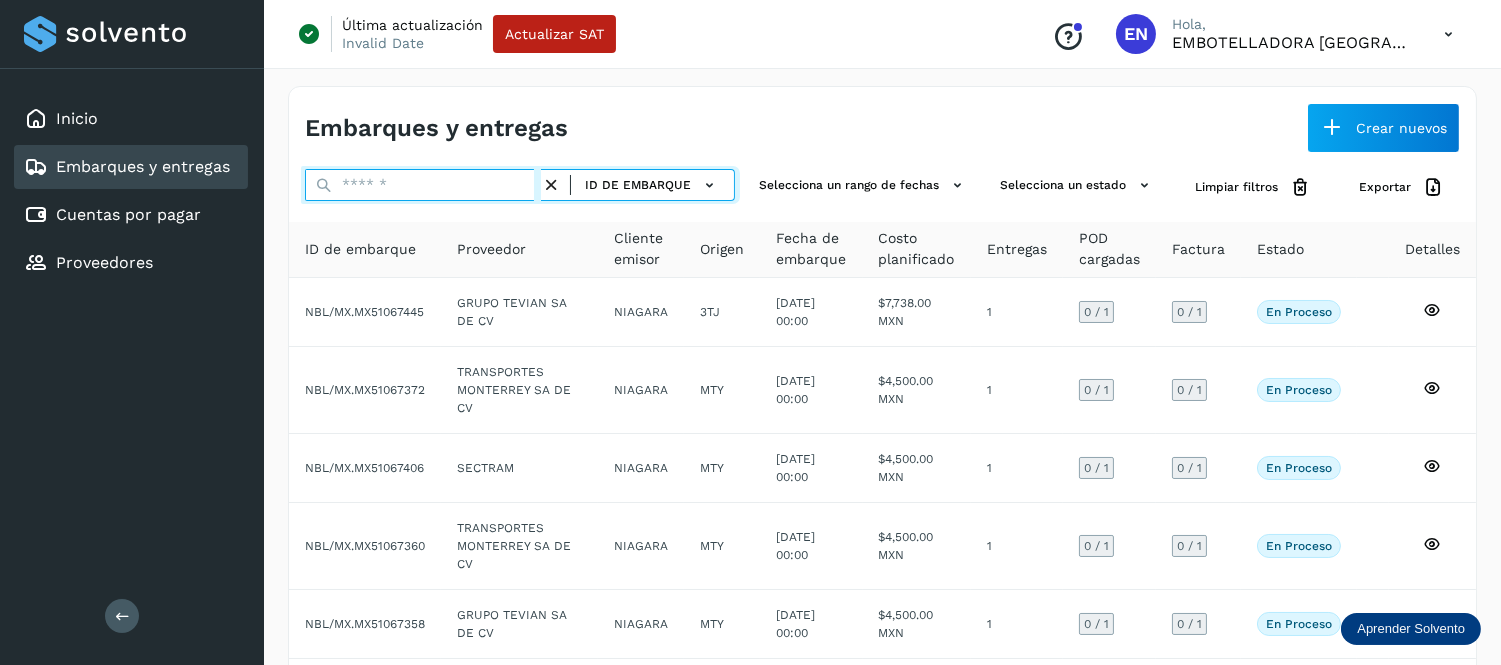 click at bounding box center (423, 185) 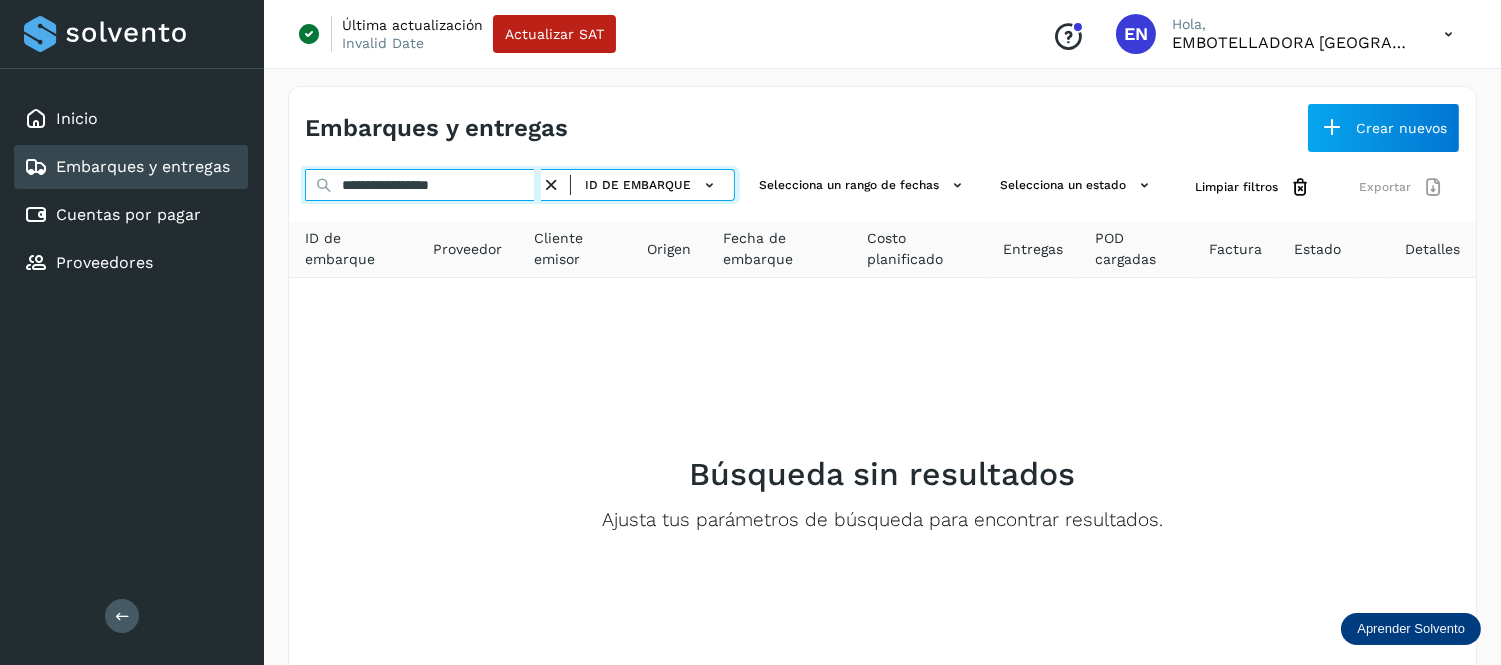 drag, startPoint x: 523, startPoint y: 186, endPoint x: 535, endPoint y: 208, distance: 25.059929 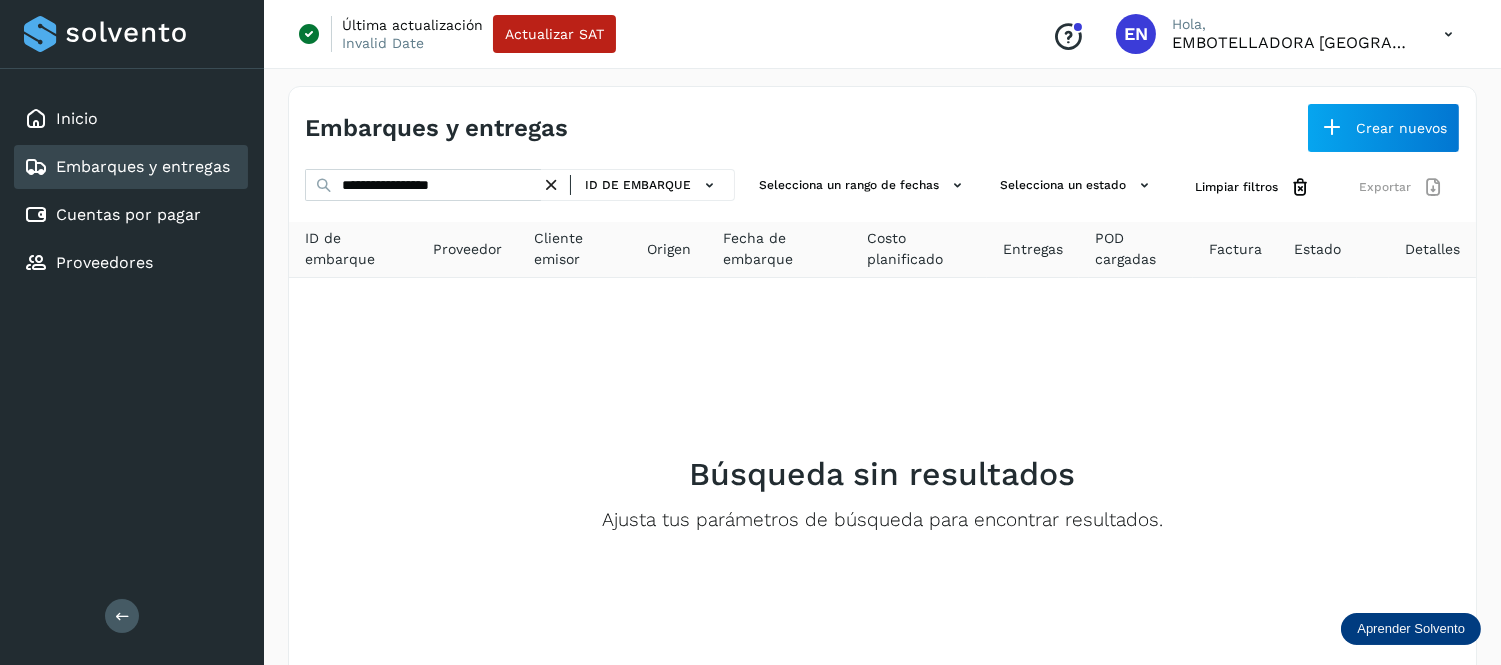 click at bounding box center (551, 185) 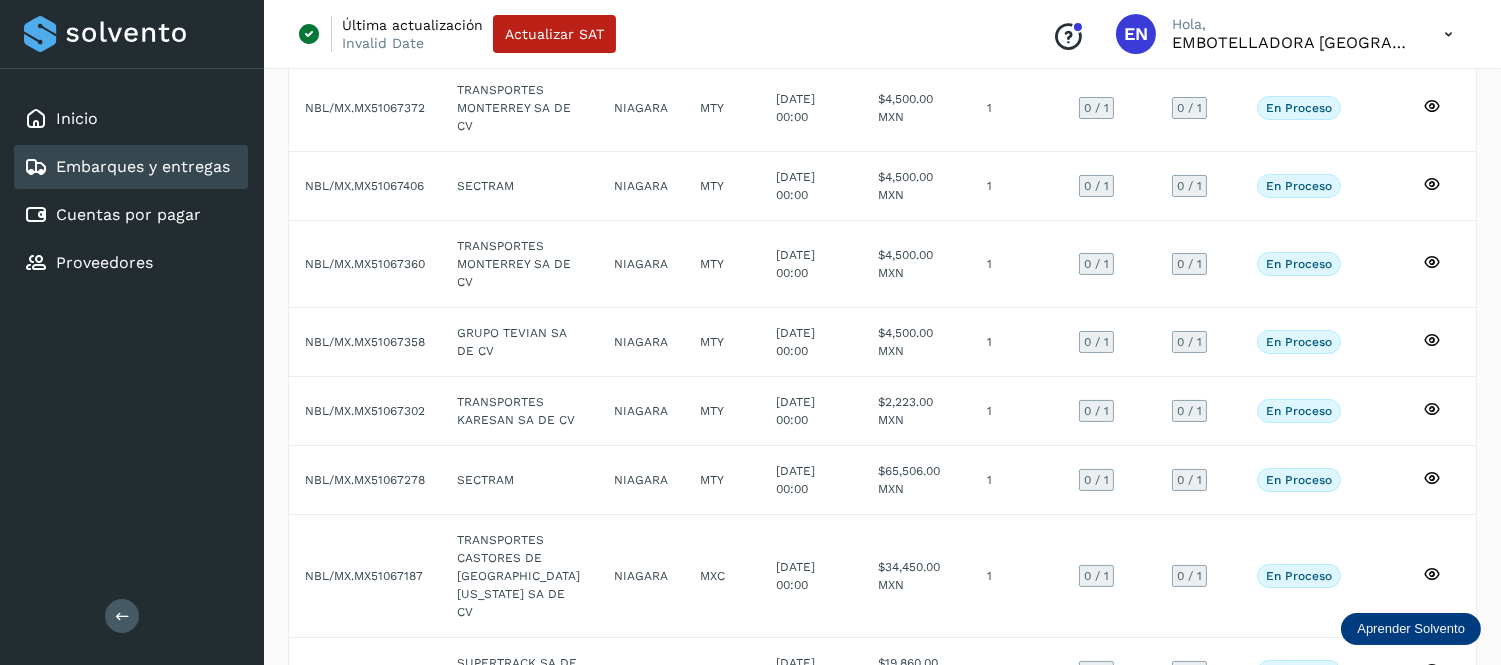 scroll, scrollTop: 43, scrollLeft: 0, axis: vertical 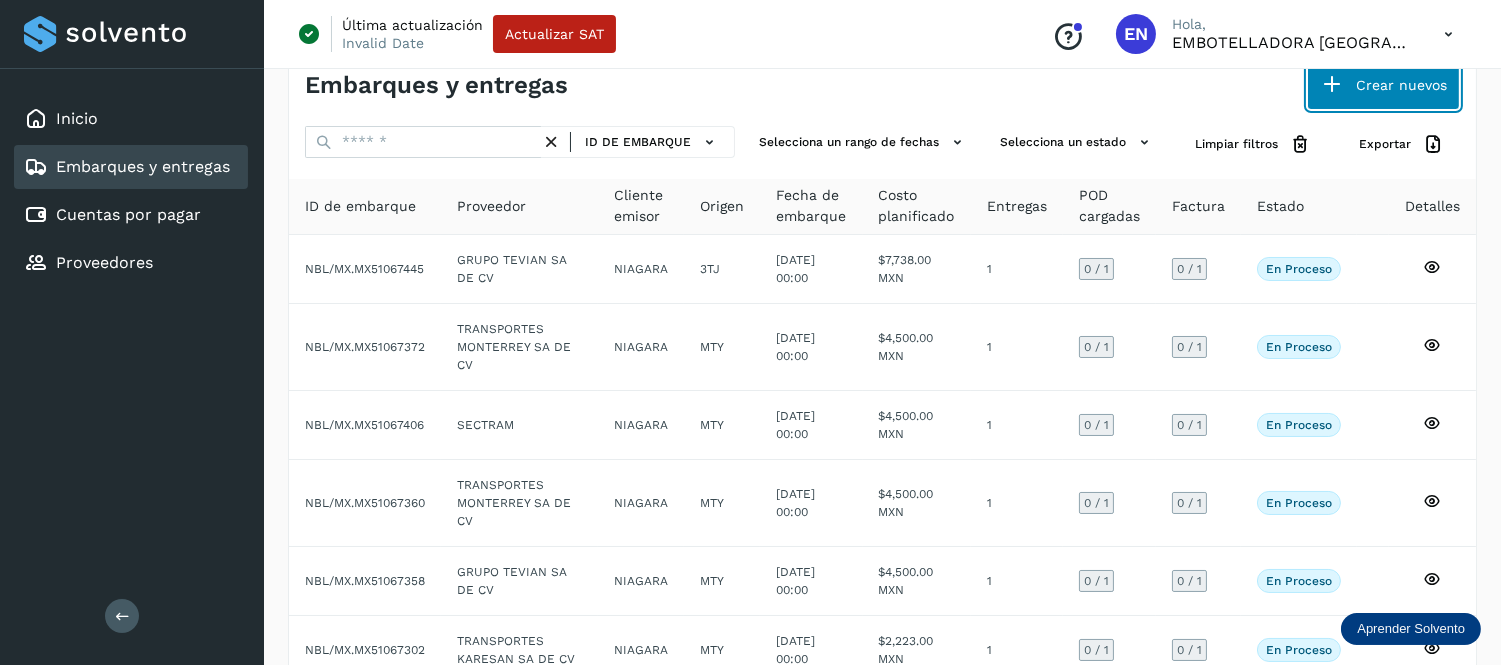 click on "Crear nuevos" 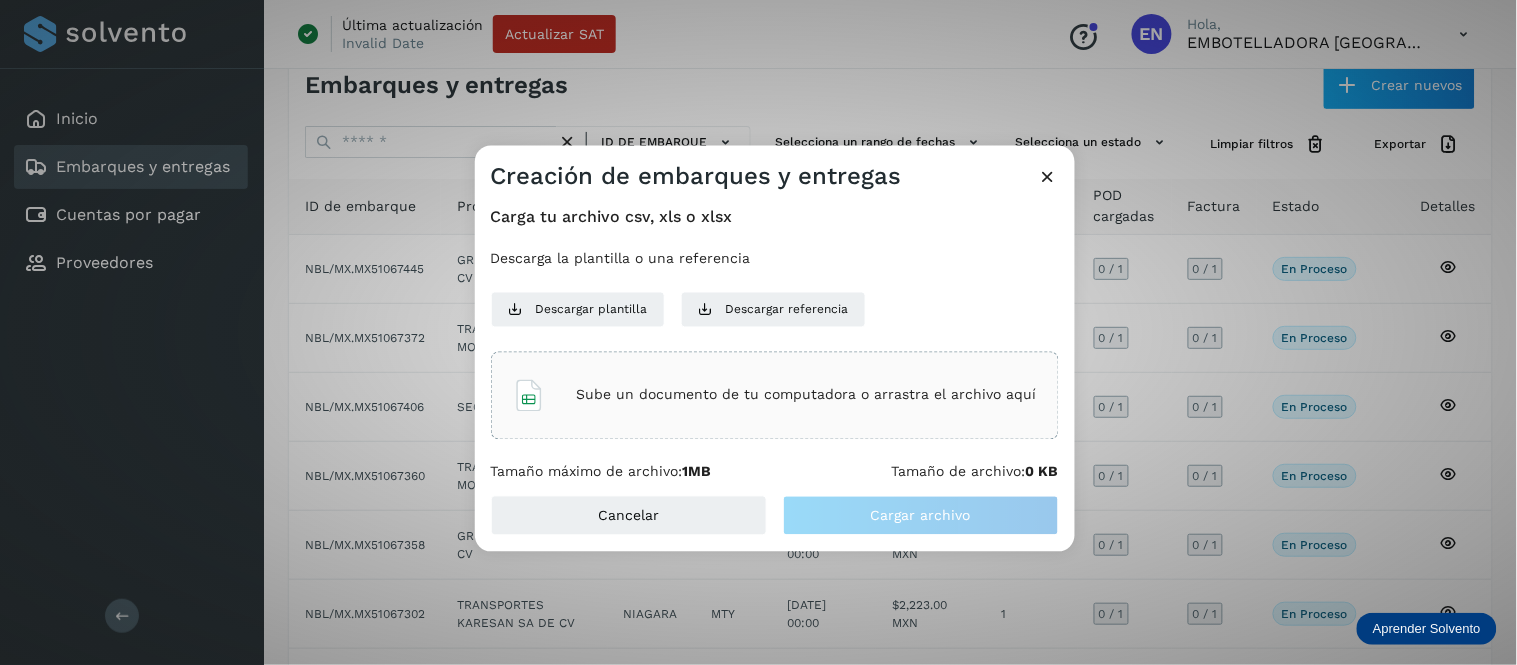click on "Sube un documento de tu computadora o arrastra el archivo aquí" at bounding box center (807, 395) 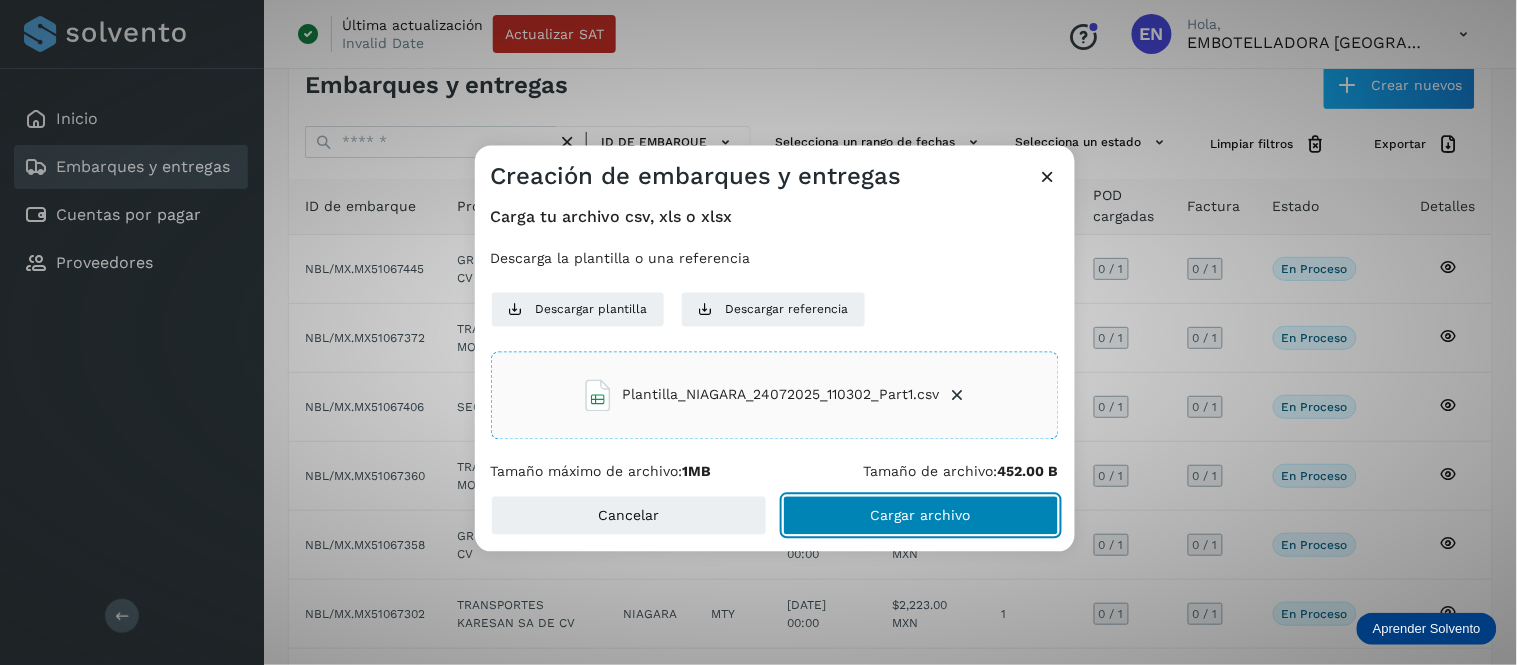 click on "Cargar archivo" 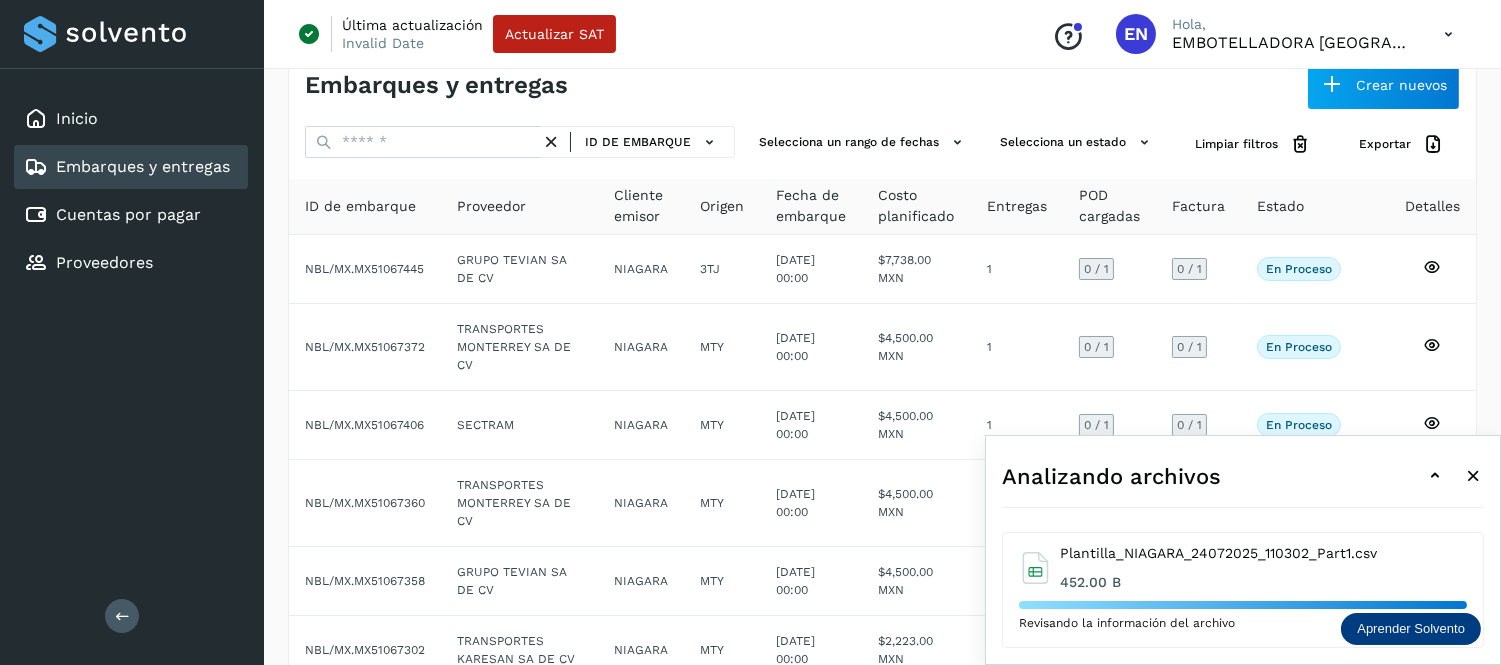 click at bounding box center (1435, 476) 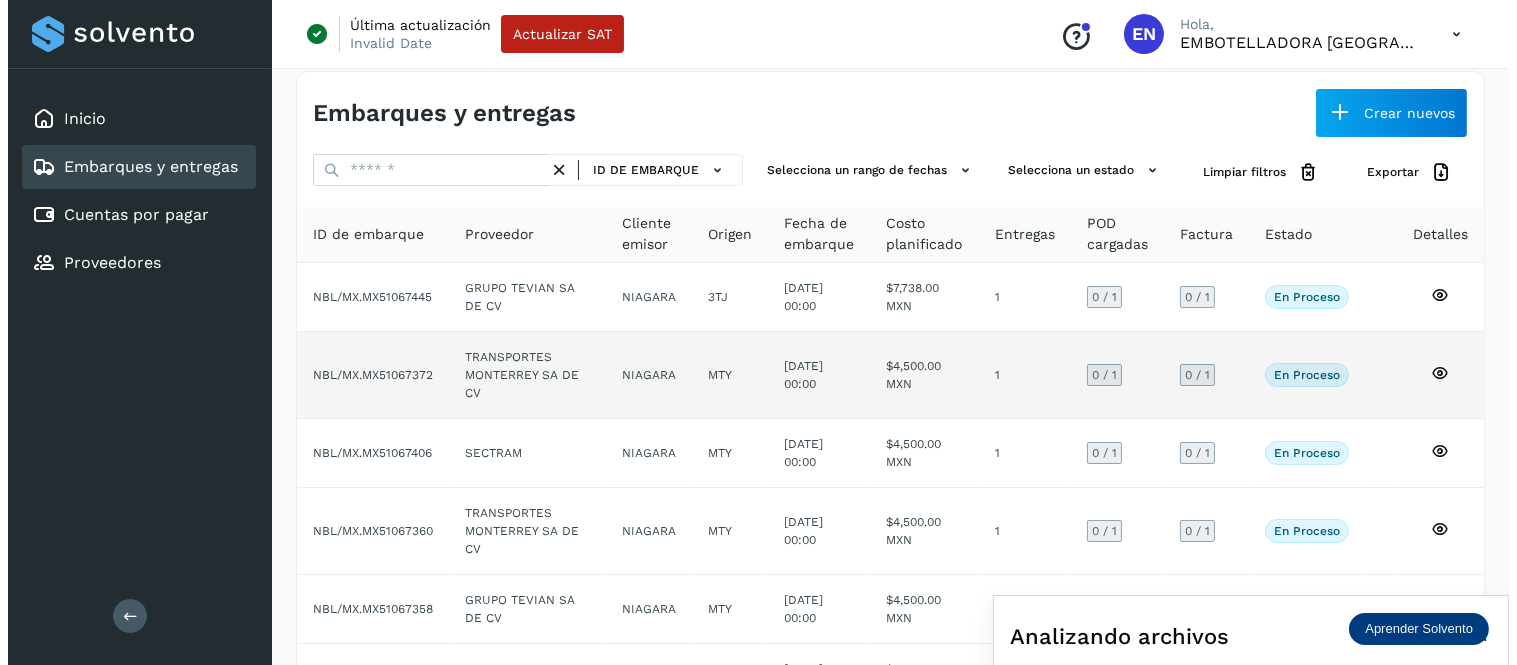scroll, scrollTop: 0, scrollLeft: 0, axis: both 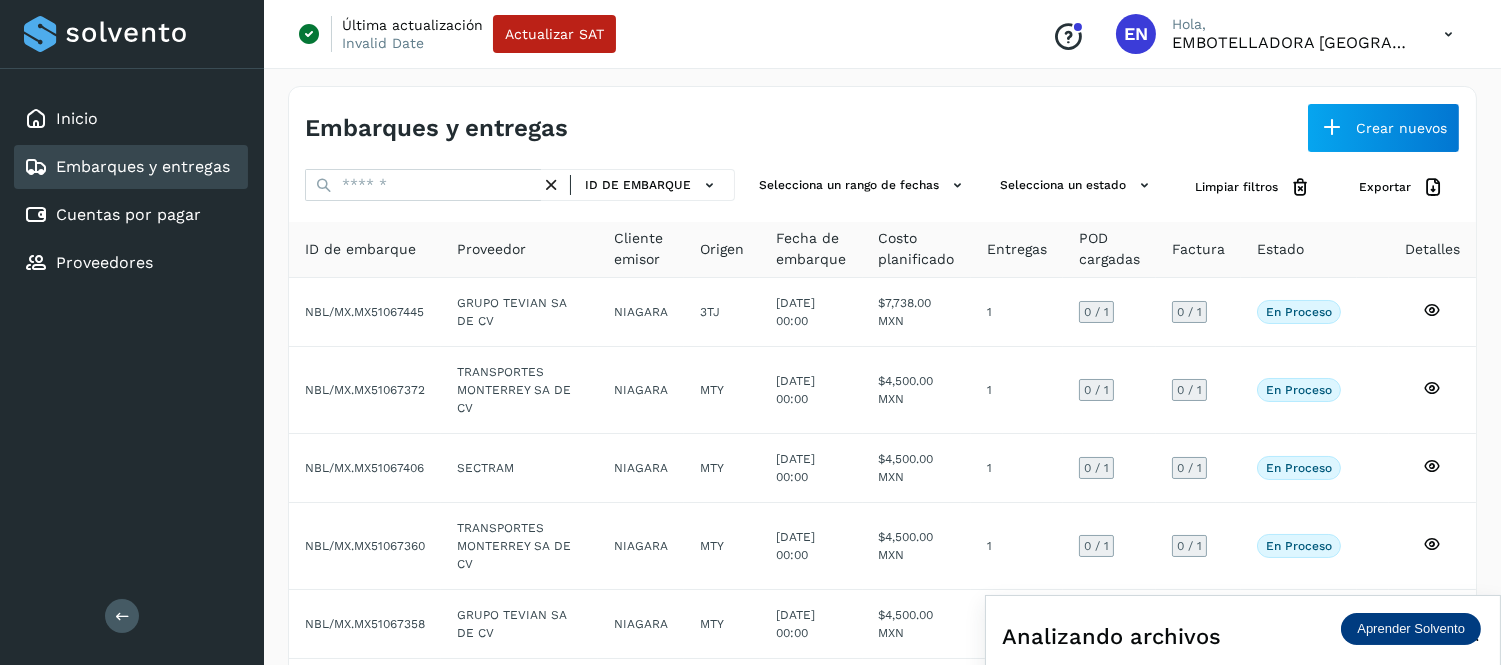 click on "Analizando archivos" at bounding box center (1243, 636) 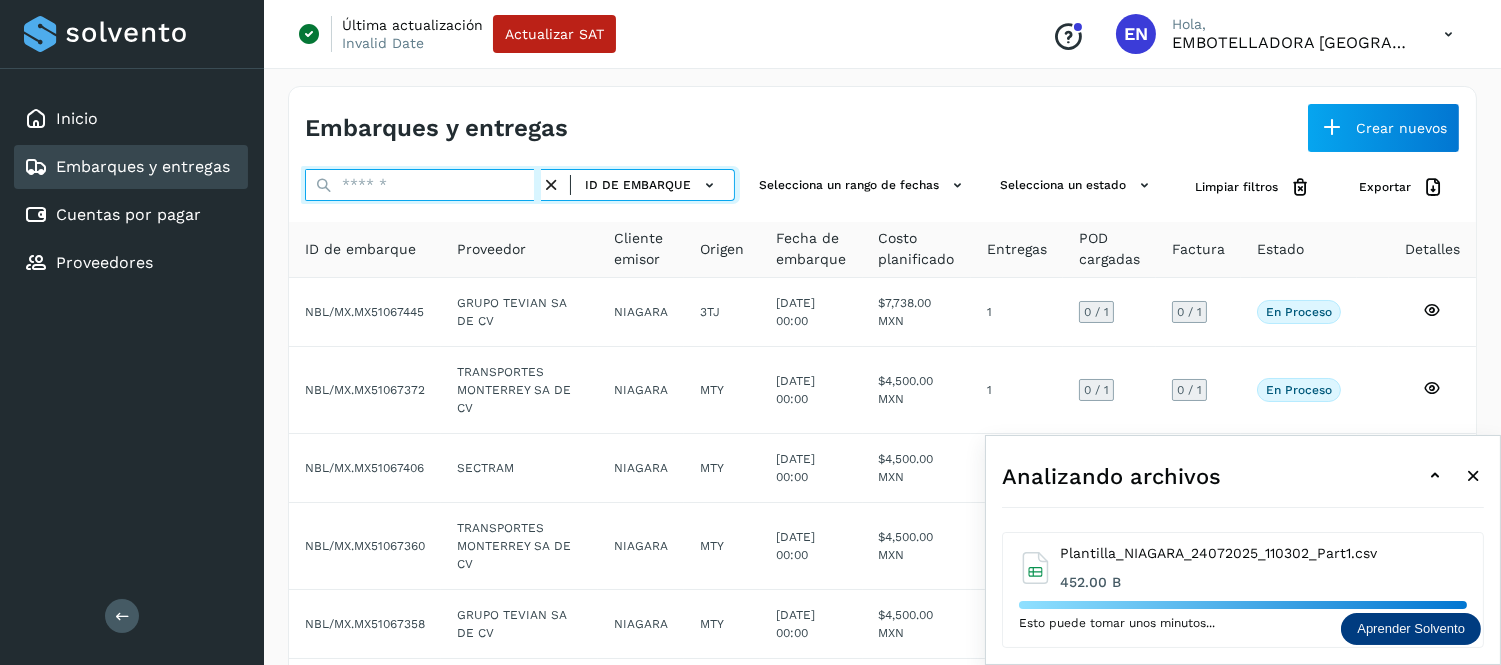 drag, startPoint x: 372, startPoint y: 178, endPoint x: 372, endPoint y: 191, distance: 13 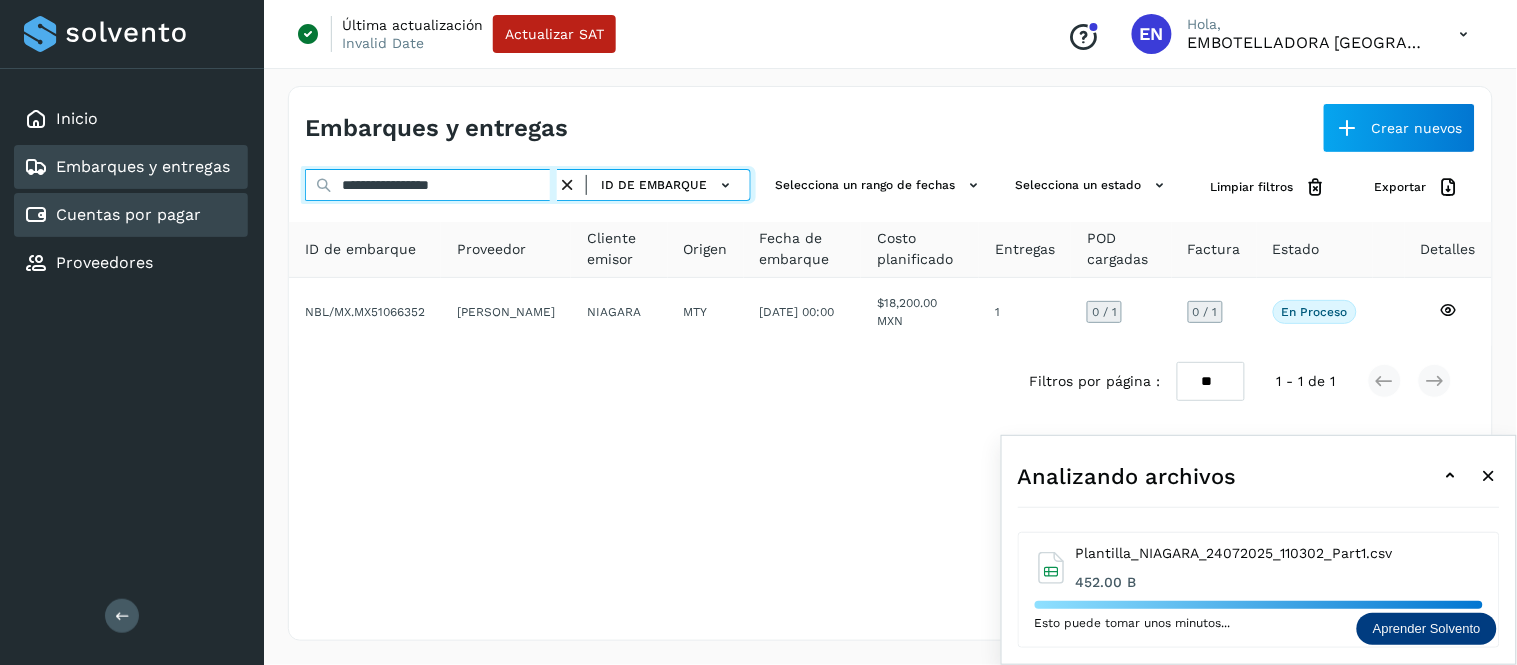 drag, startPoint x: 422, startPoint y: 191, endPoint x: 221, endPoint y: 206, distance: 201.55893 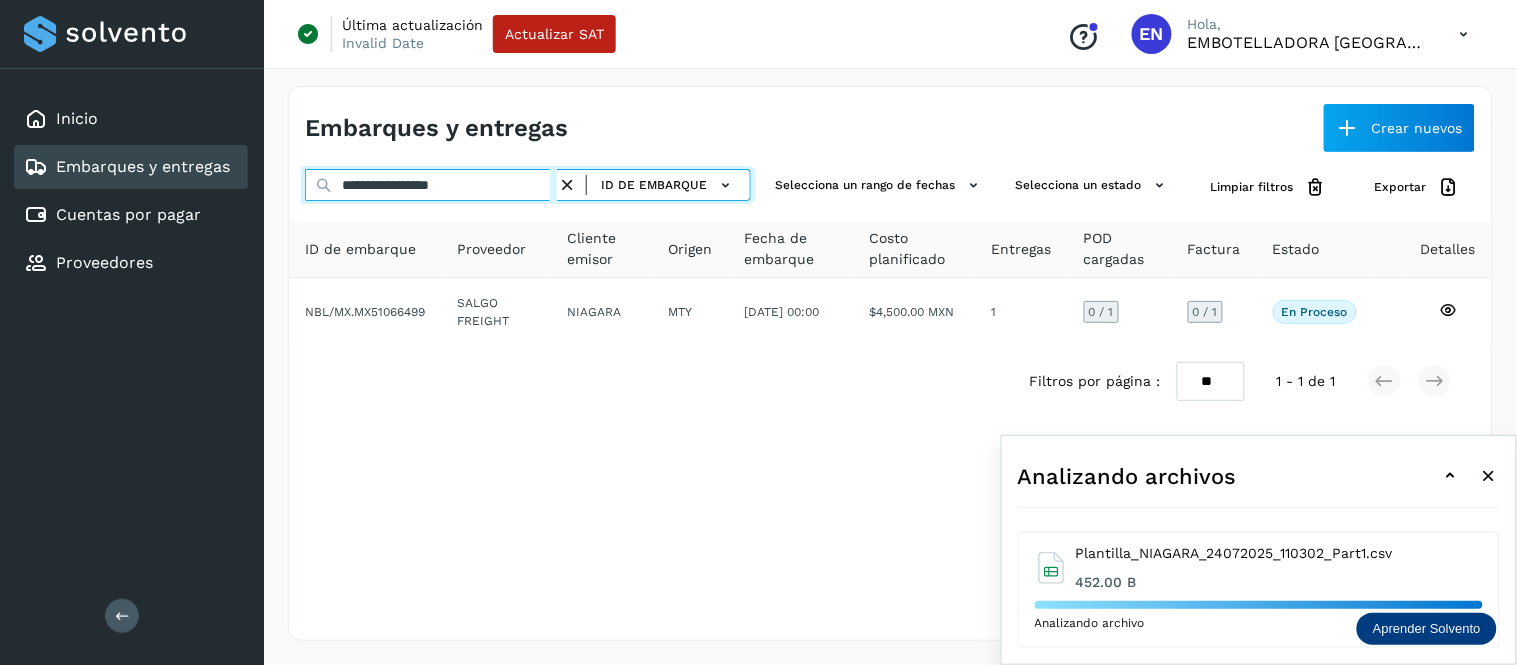 type on "**********" 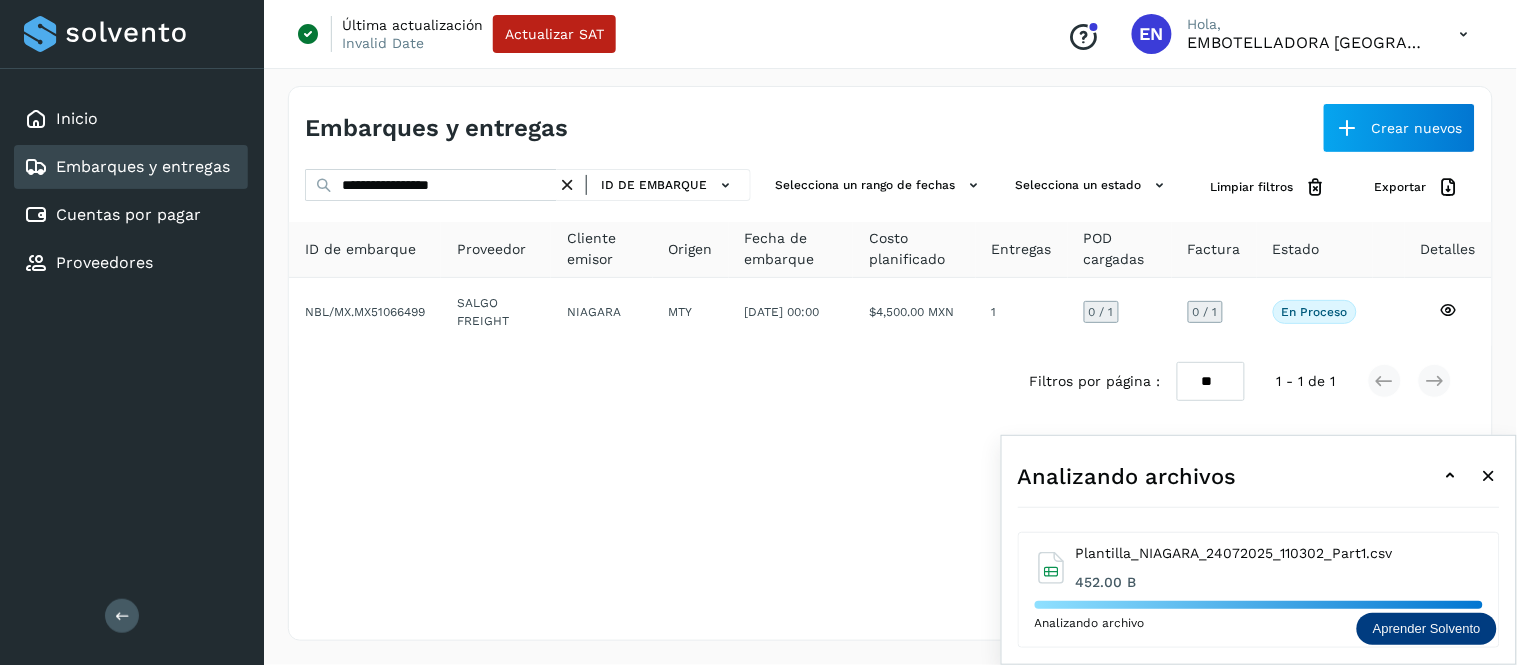 click at bounding box center [567, 185] 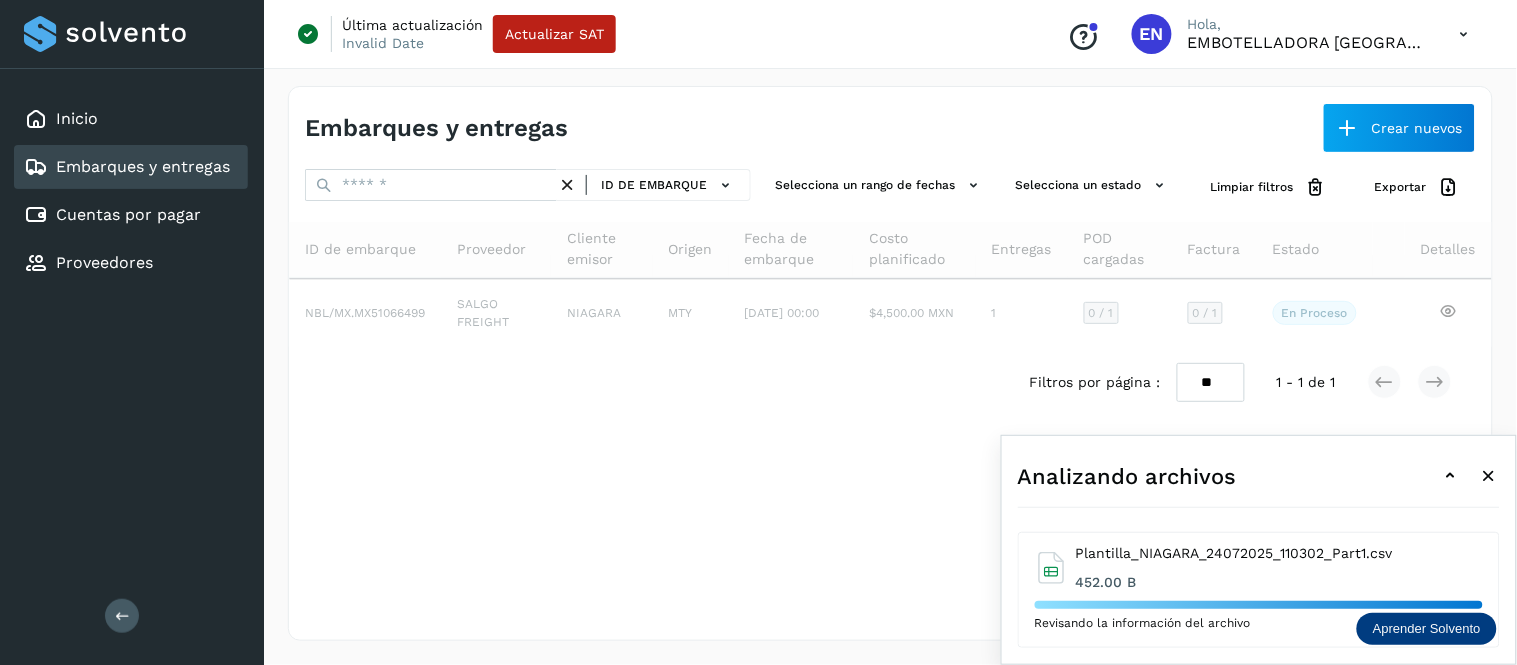 click at bounding box center (1464, 34) 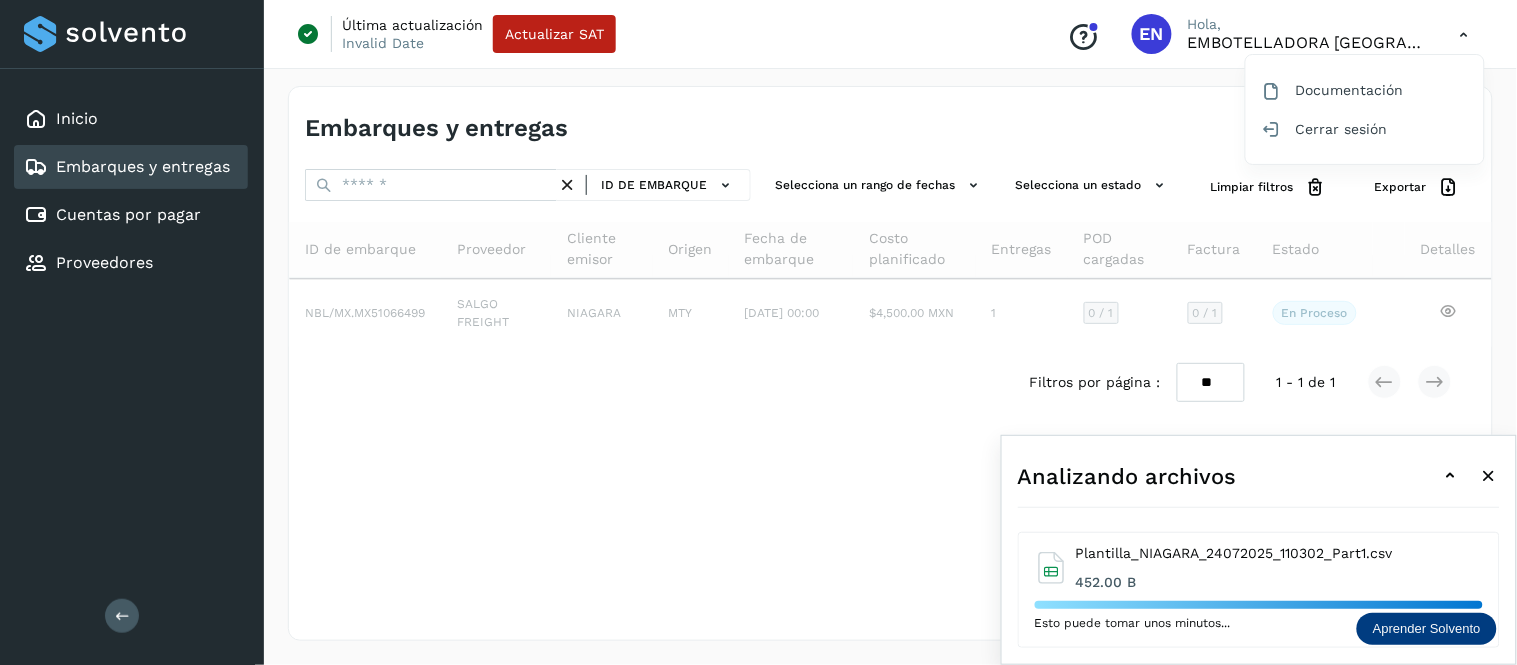 click at bounding box center [758, 332] 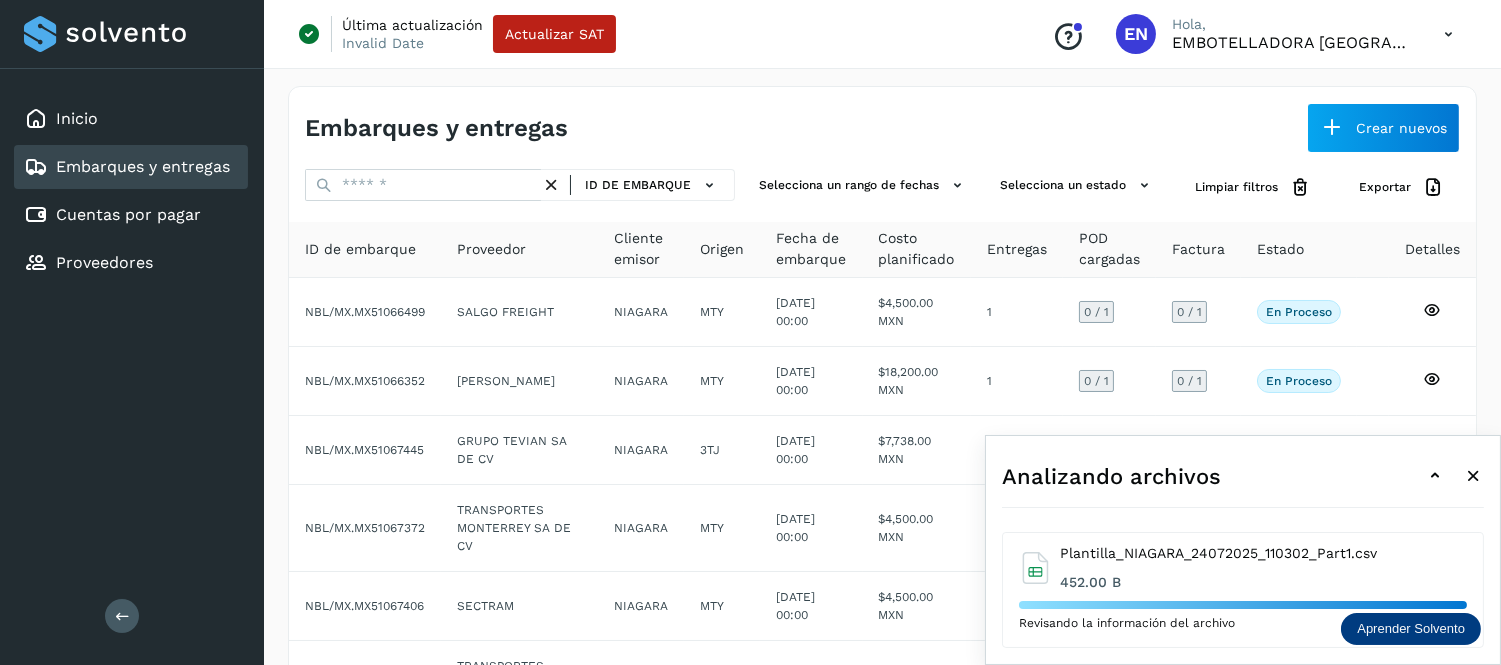 click at bounding box center [1448, 34] 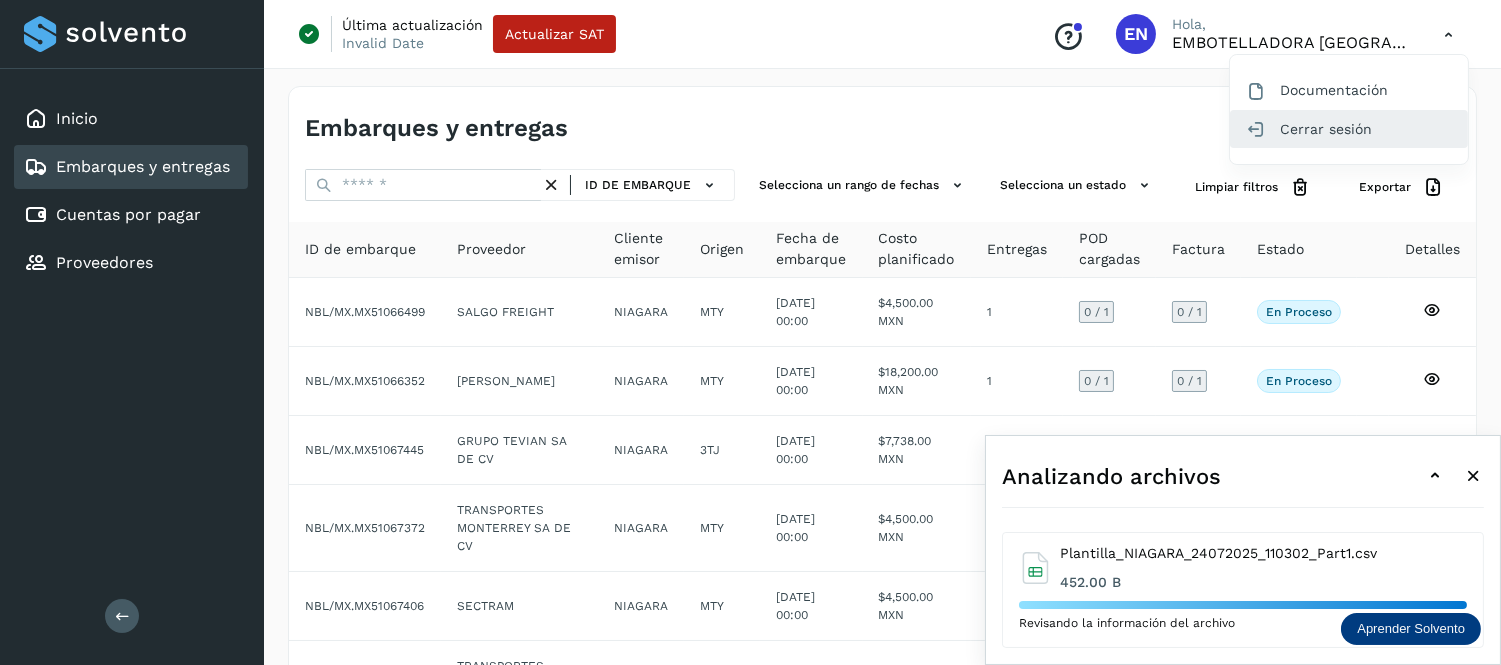 click on "Cerrar sesión" 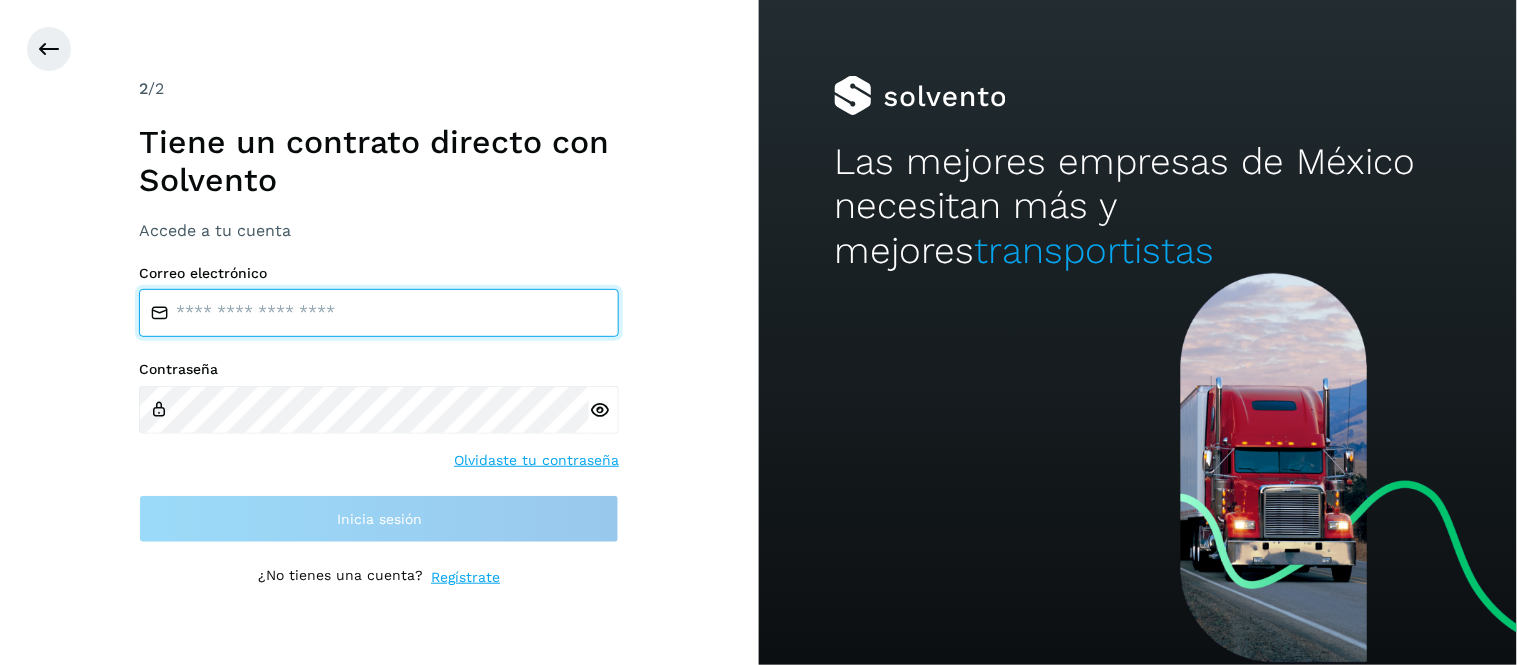 type on "**********" 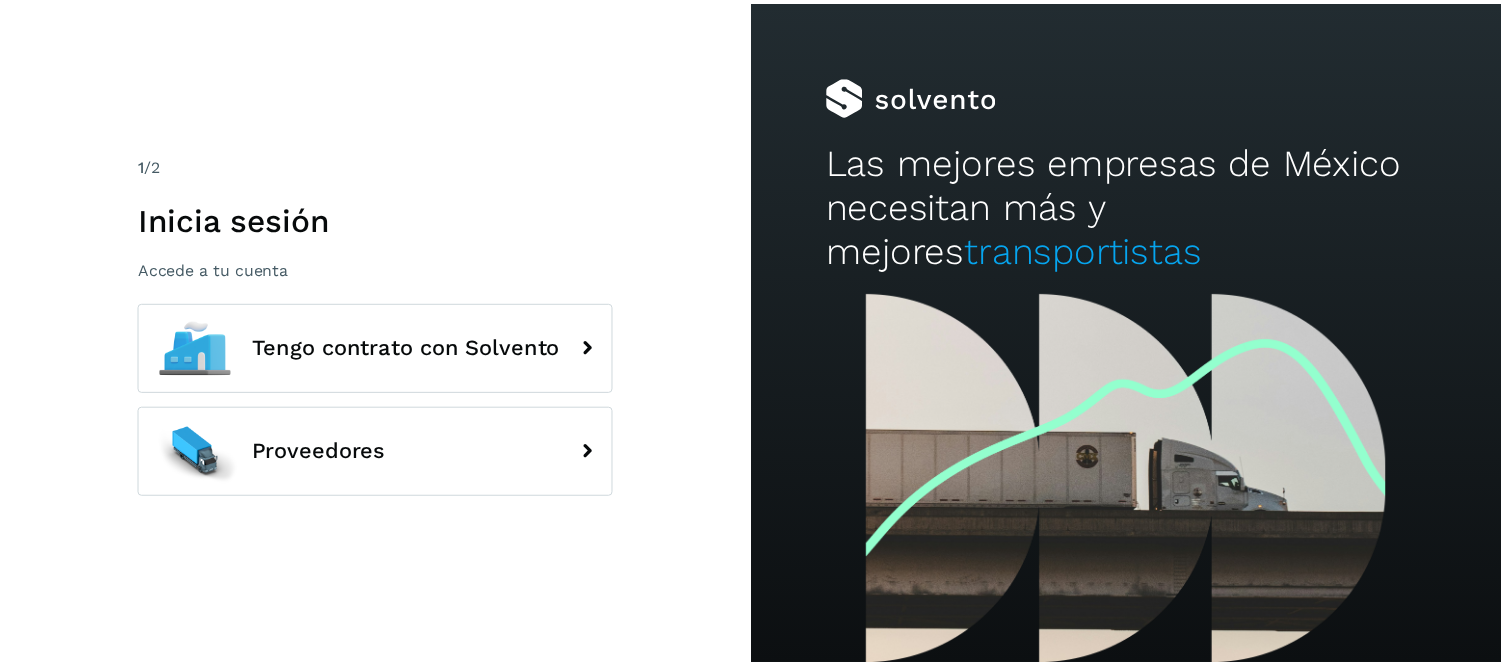 scroll, scrollTop: 0, scrollLeft: 0, axis: both 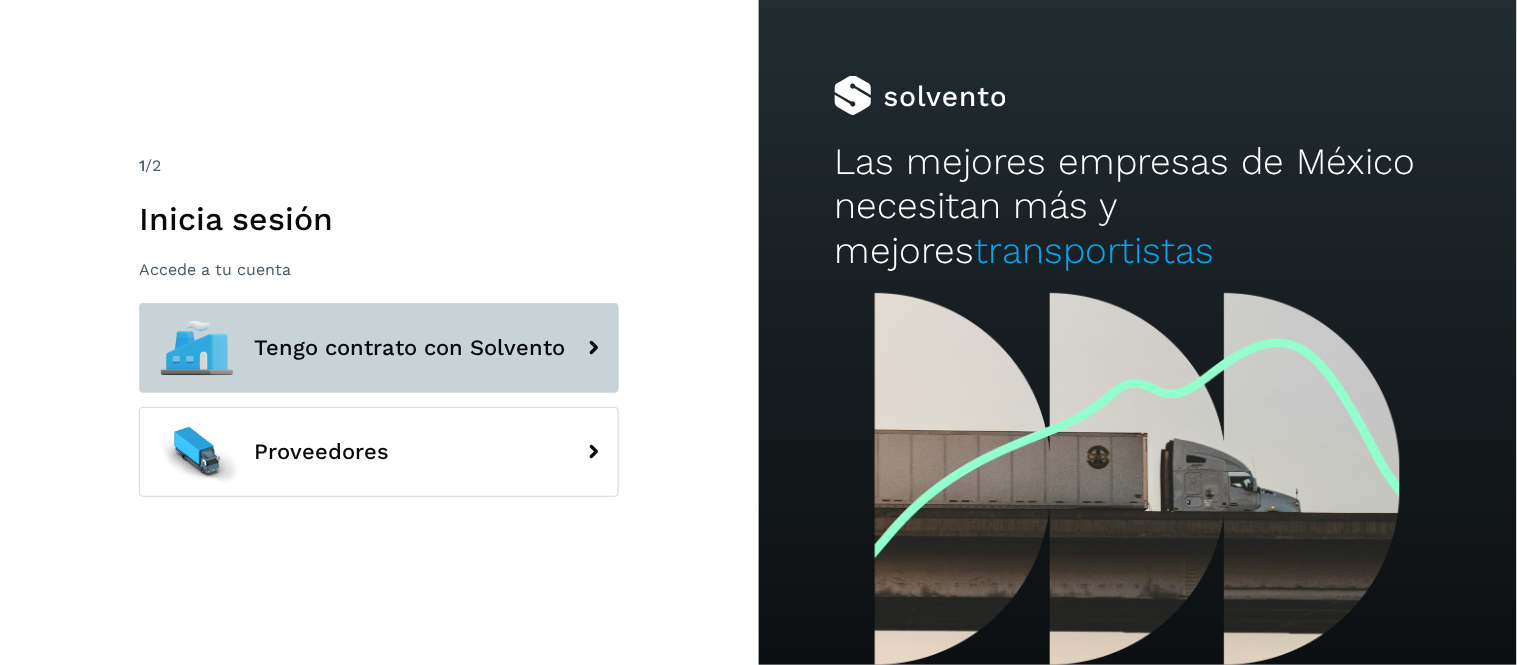 click on "Tengo contrato con Solvento" at bounding box center (379, 348) 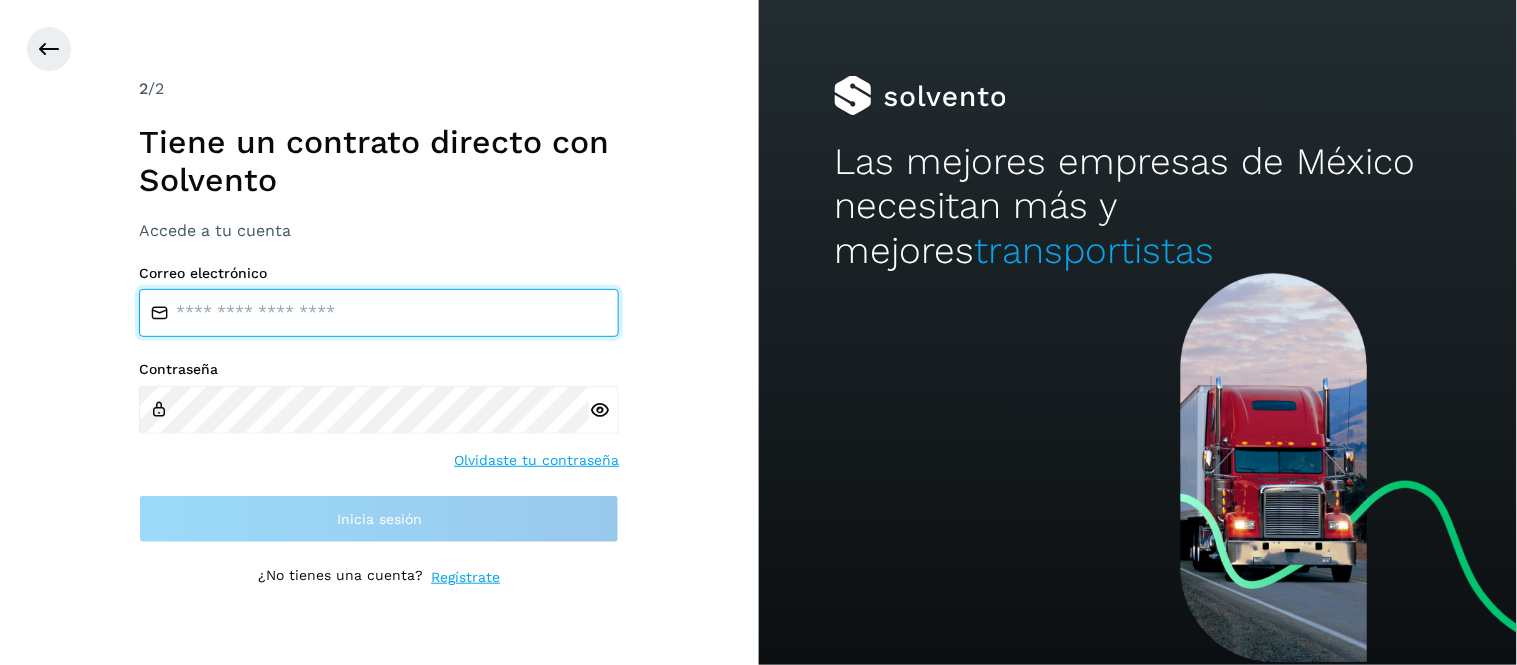 type on "**********" 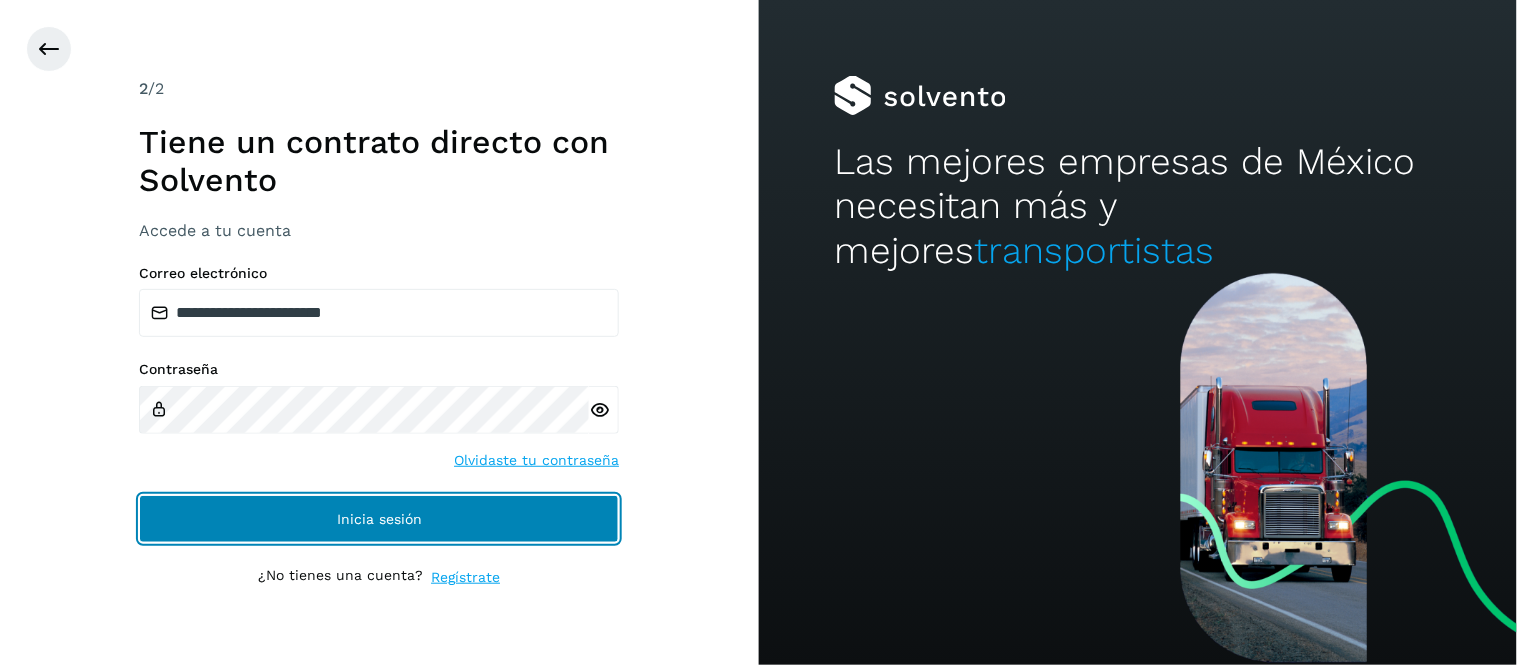 click on "Inicia sesión" at bounding box center (379, 519) 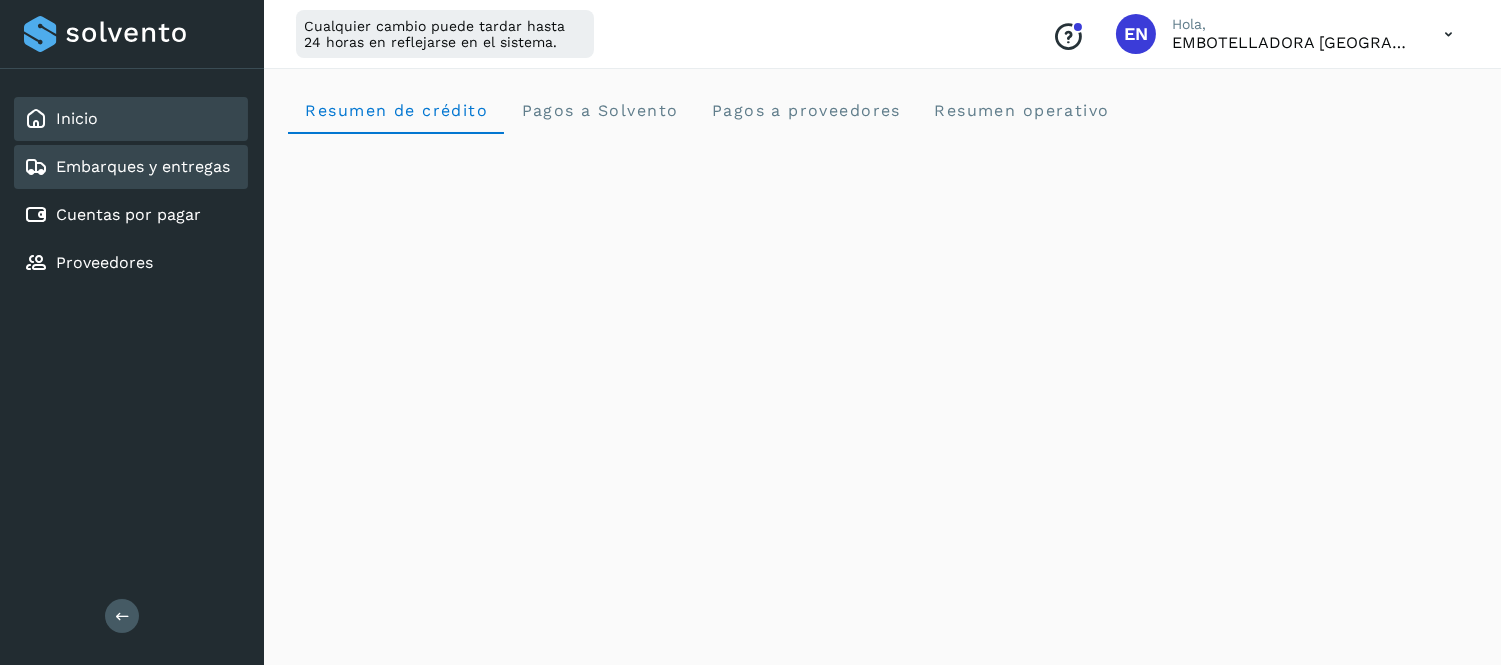 click on "Embarques y entregas" at bounding box center [143, 166] 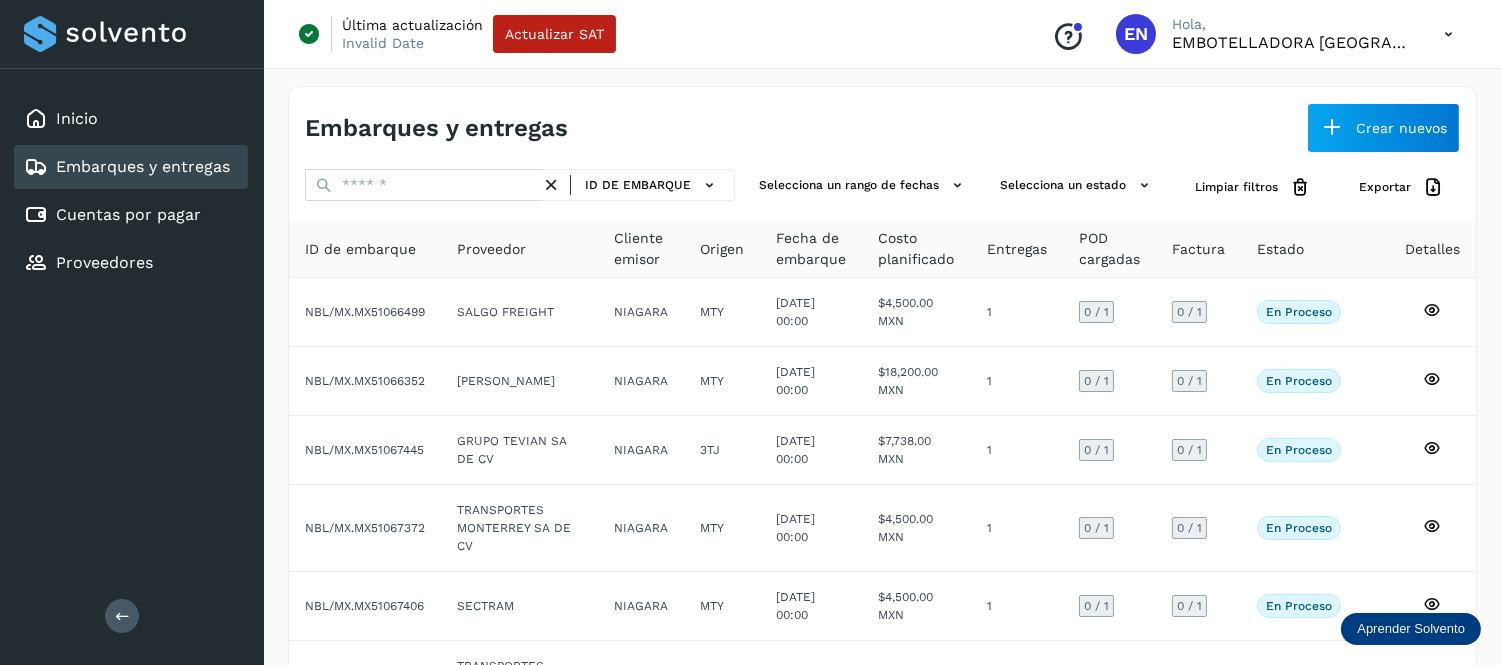 click at bounding box center (1448, 34) 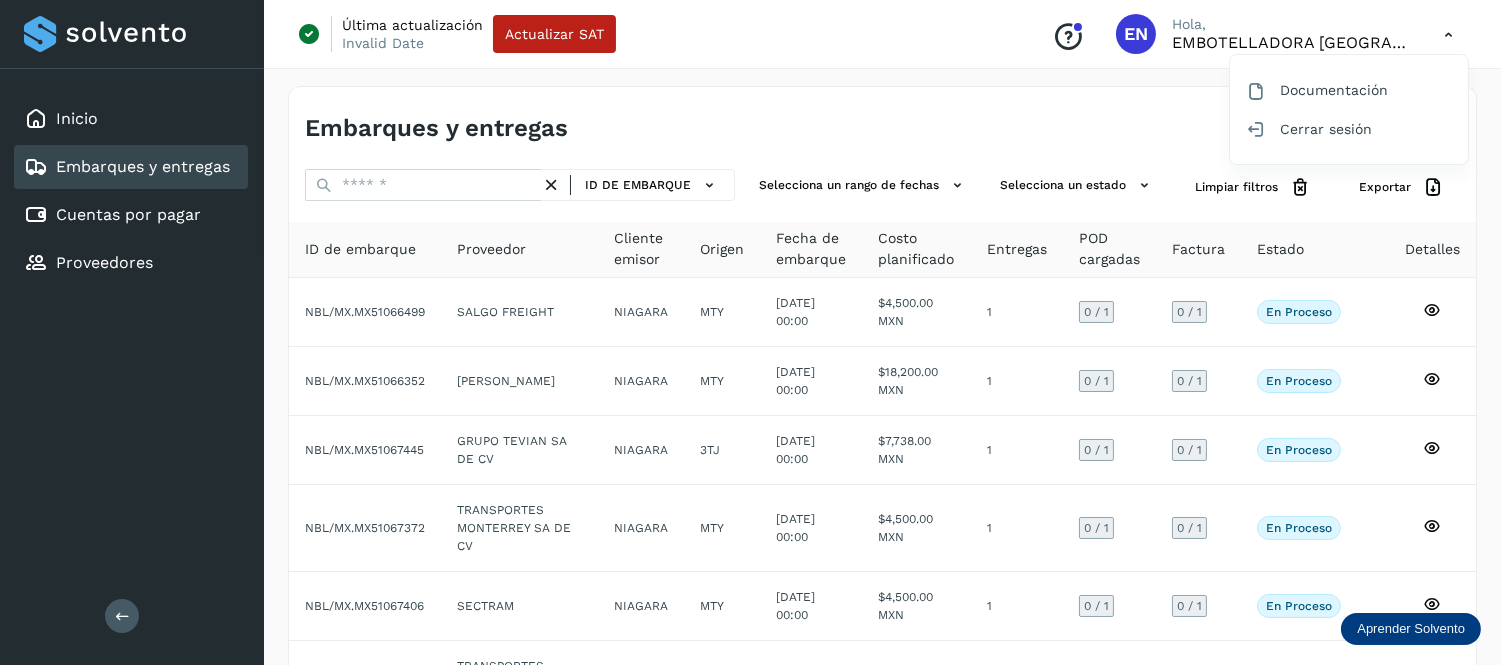 drag, startPoint x: 1296, startPoint y: 130, endPoint x: 1110, endPoint y: 128, distance: 186.01076 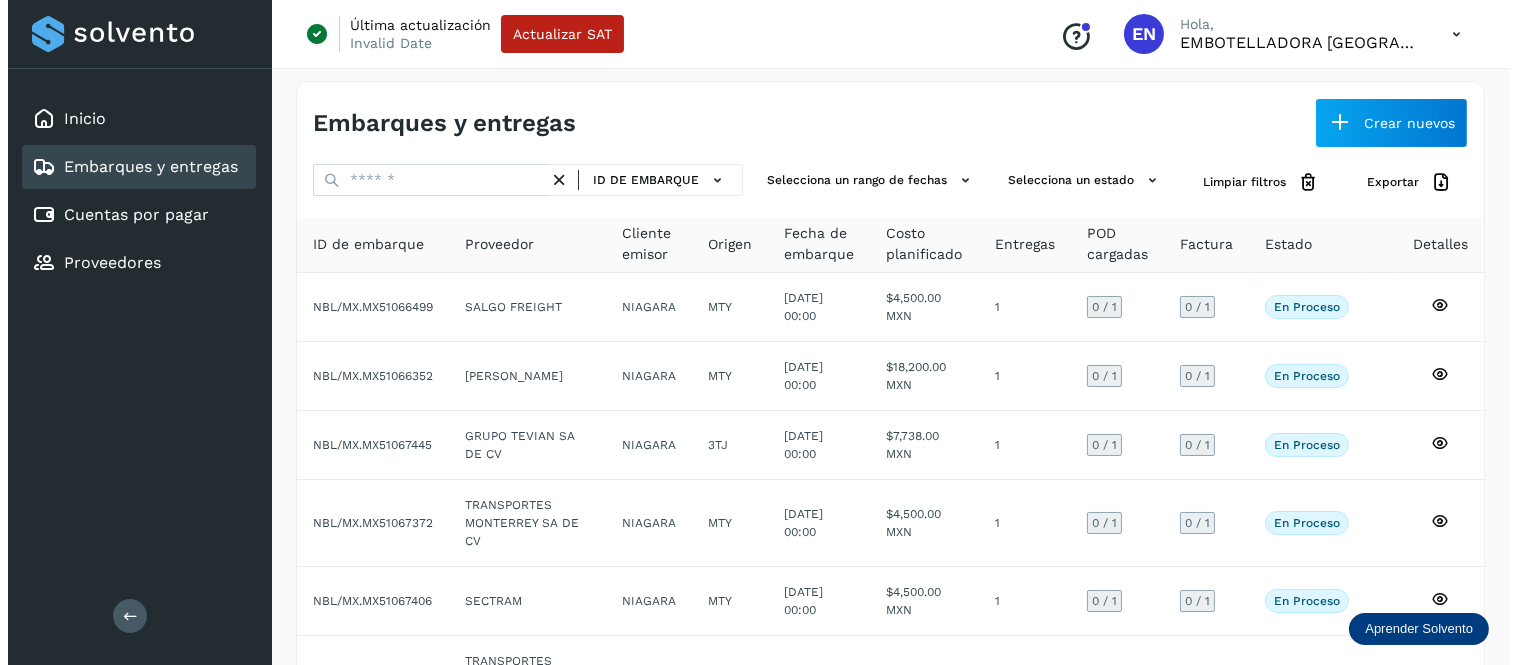 scroll, scrollTop: 0, scrollLeft: 0, axis: both 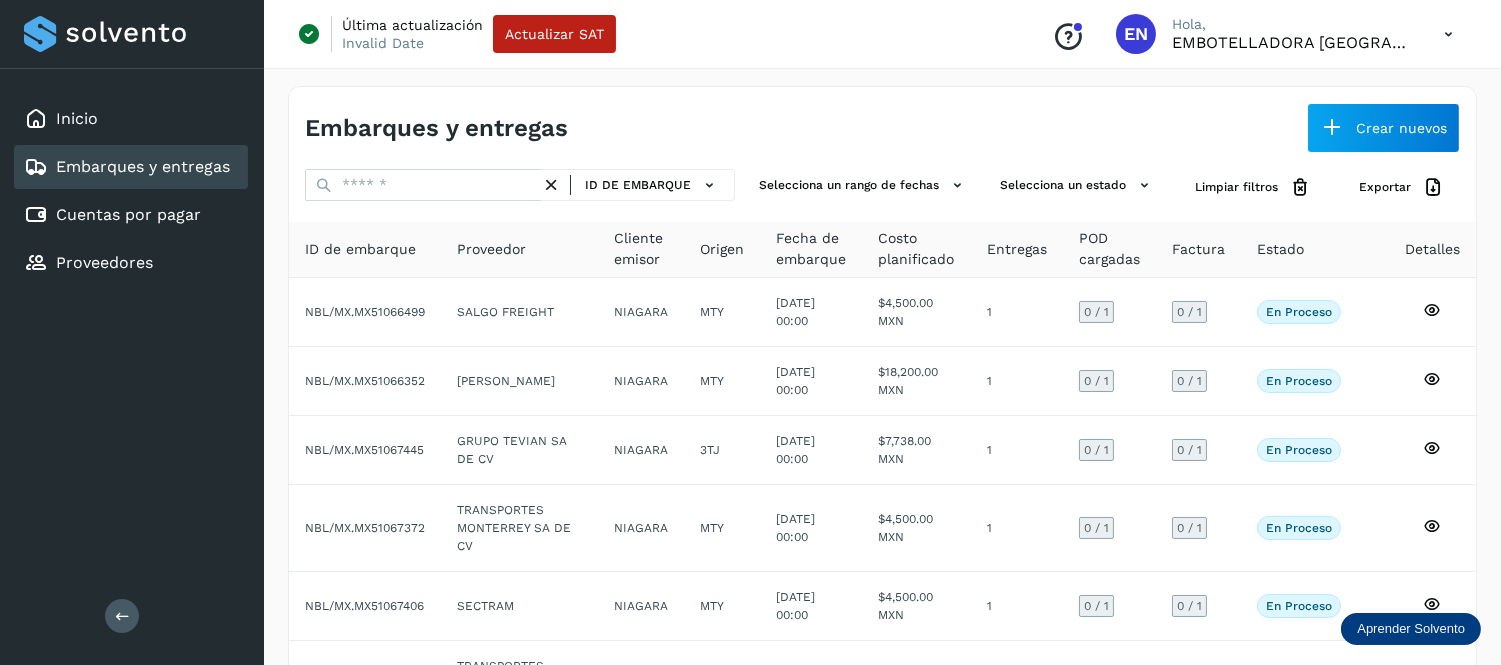 click at bounding box center (1448, 34) 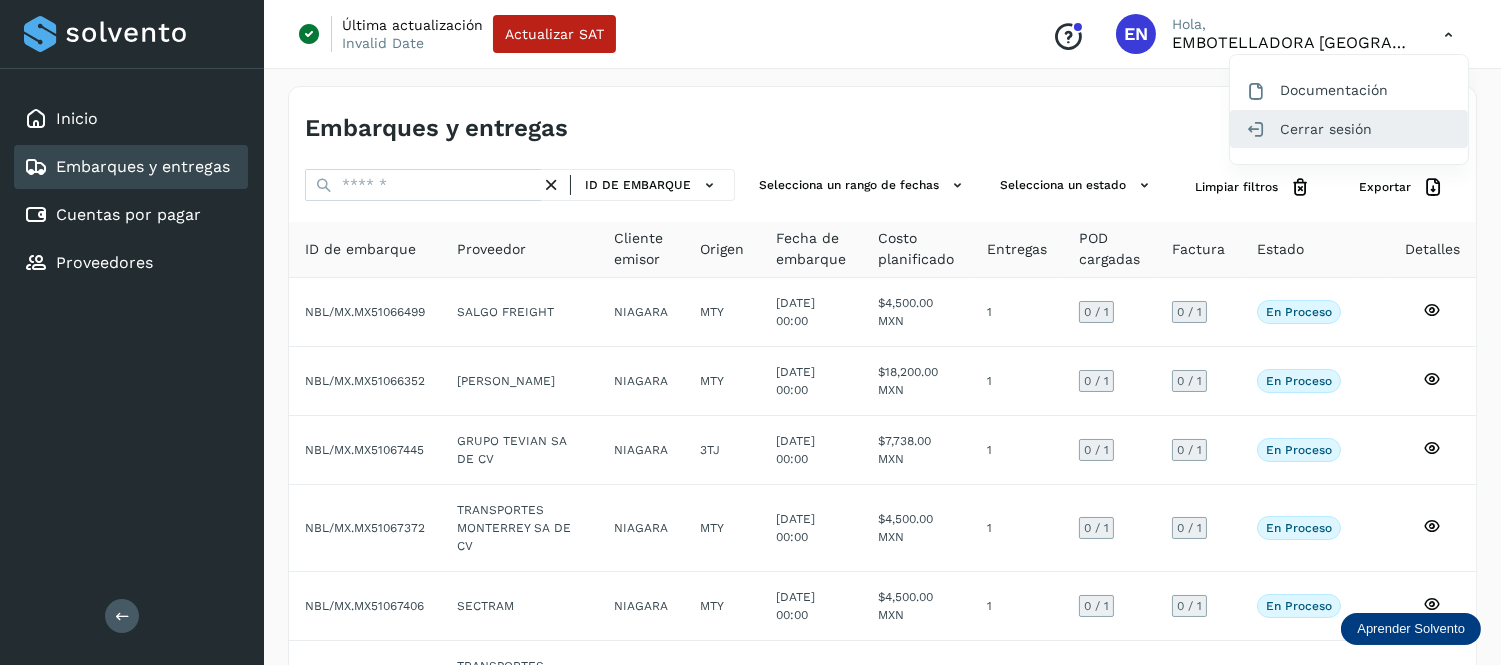 click on "Cerrar sesión" 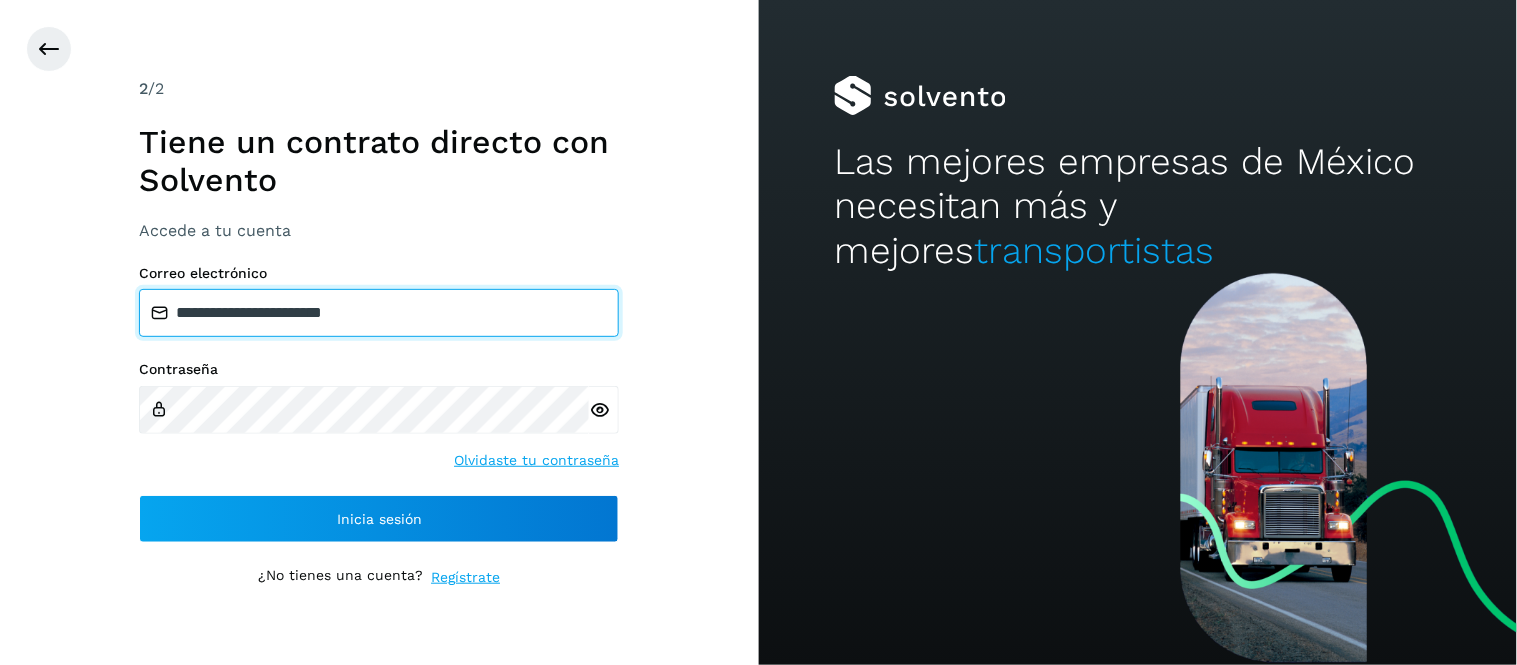type on "**********" 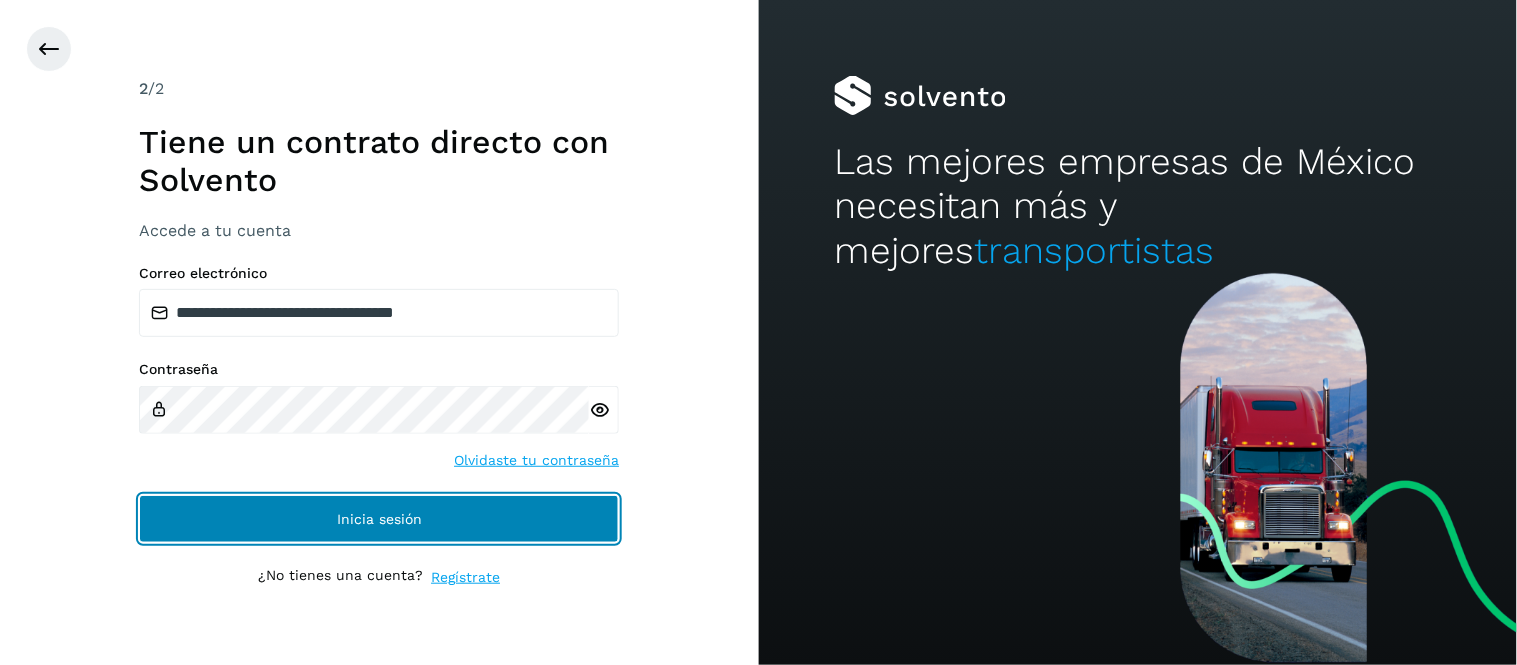 drag, startPoint x: 537, startPoint y: 523, endPoint x: 911, endPoint y: 542, distance: 374.4823 